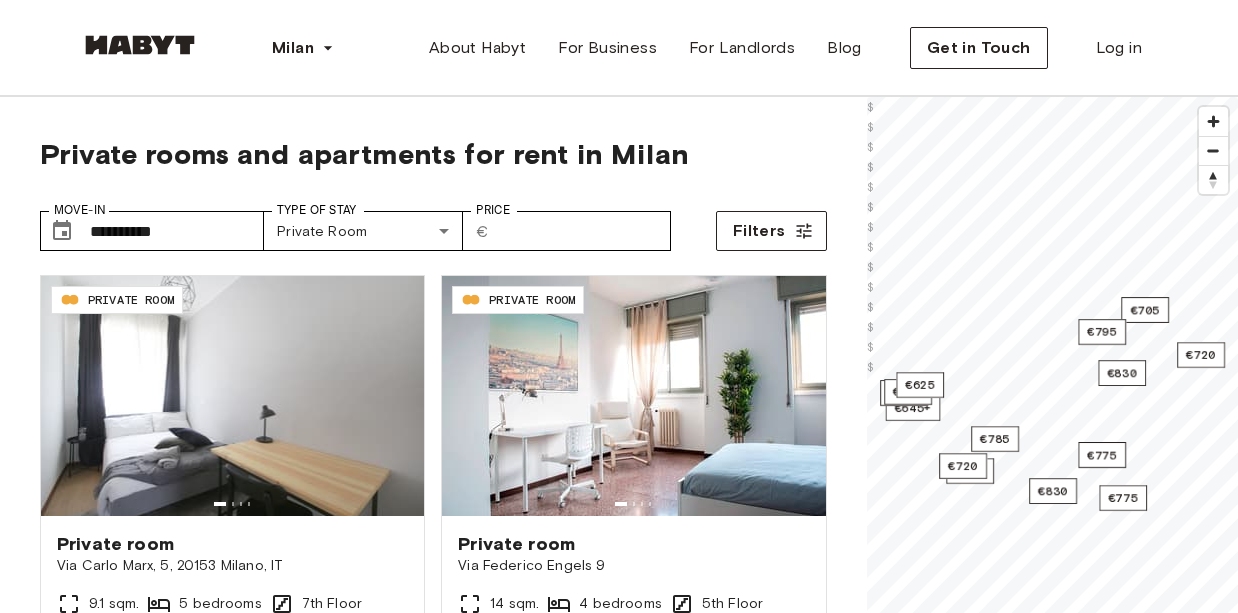 scroll, scrollTop: 0, scrollLeft: 0, axis: both 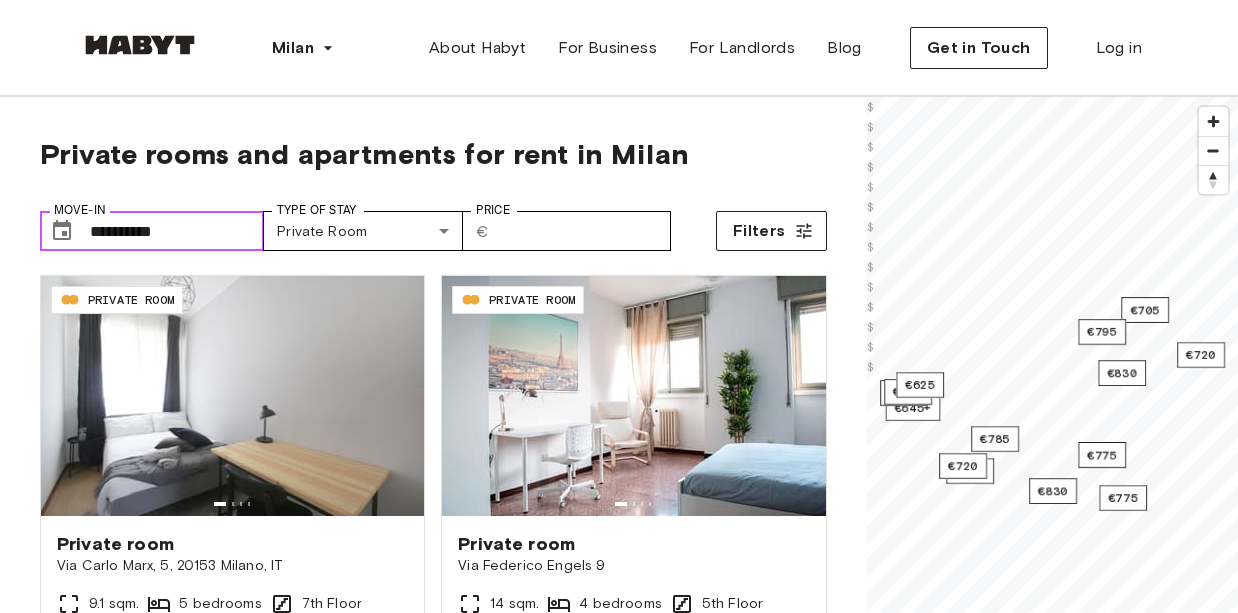 click on "**********" at bounding box center [177, 231] 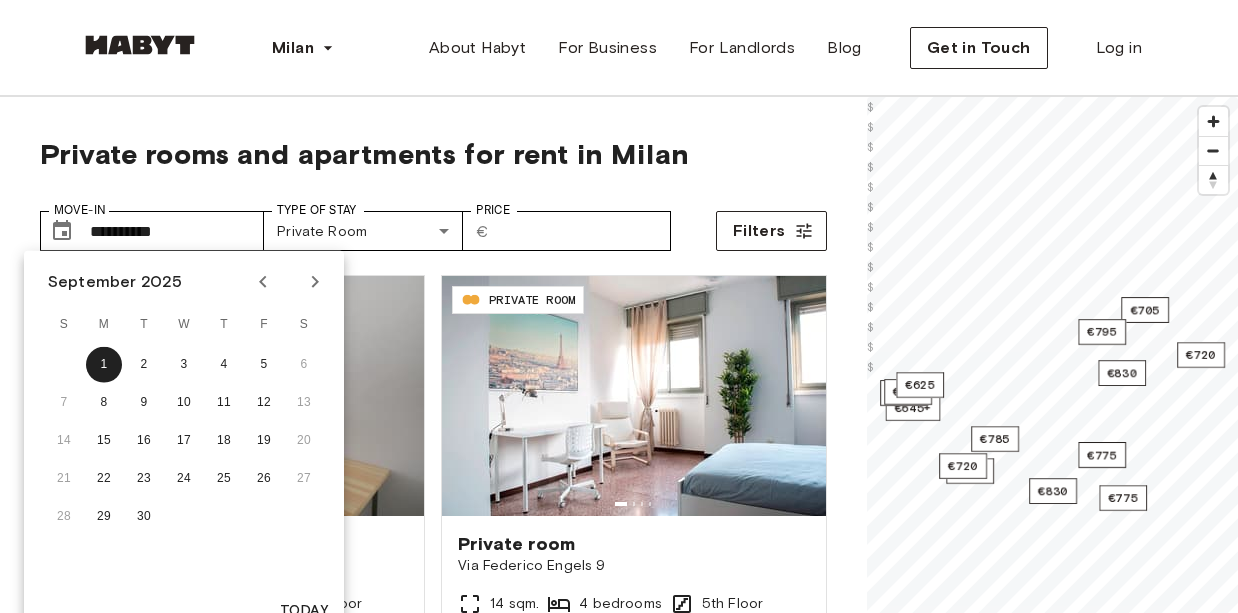 click on "**********" at bounding box center (433, 223) 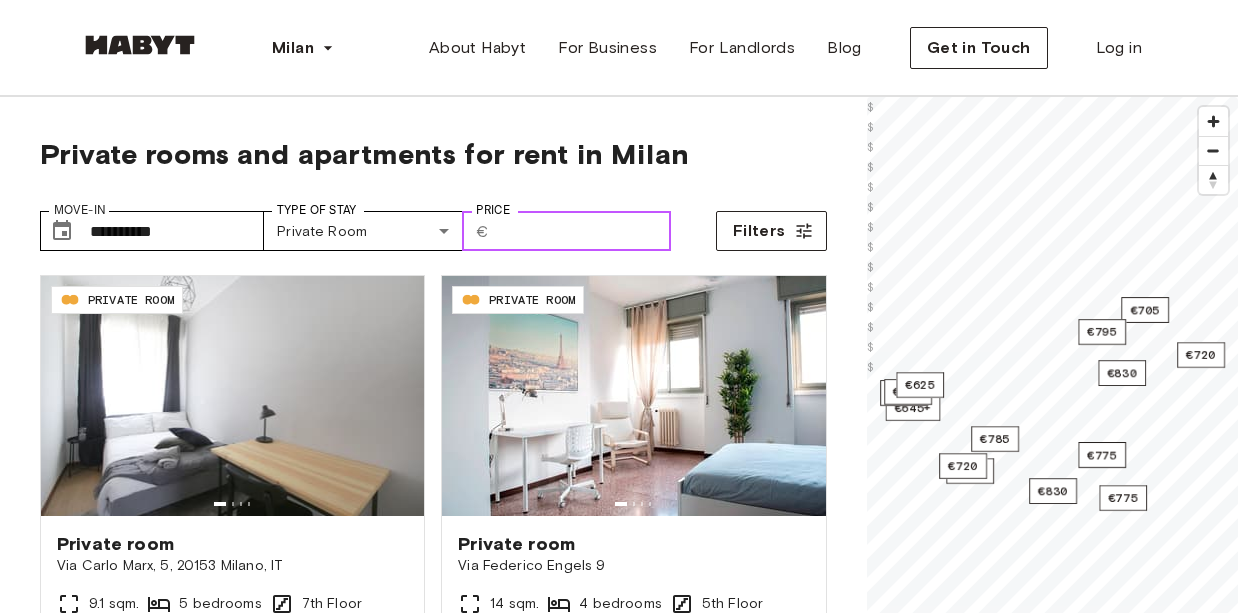 click on "***" at bounding box center [584, 231] 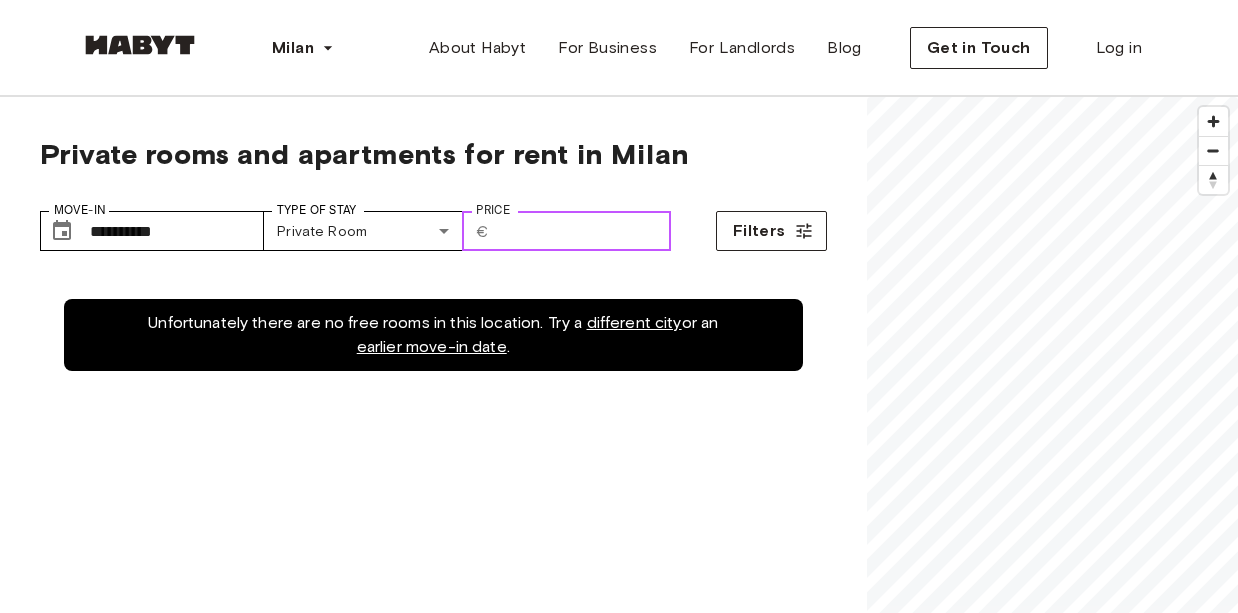 type on "*" 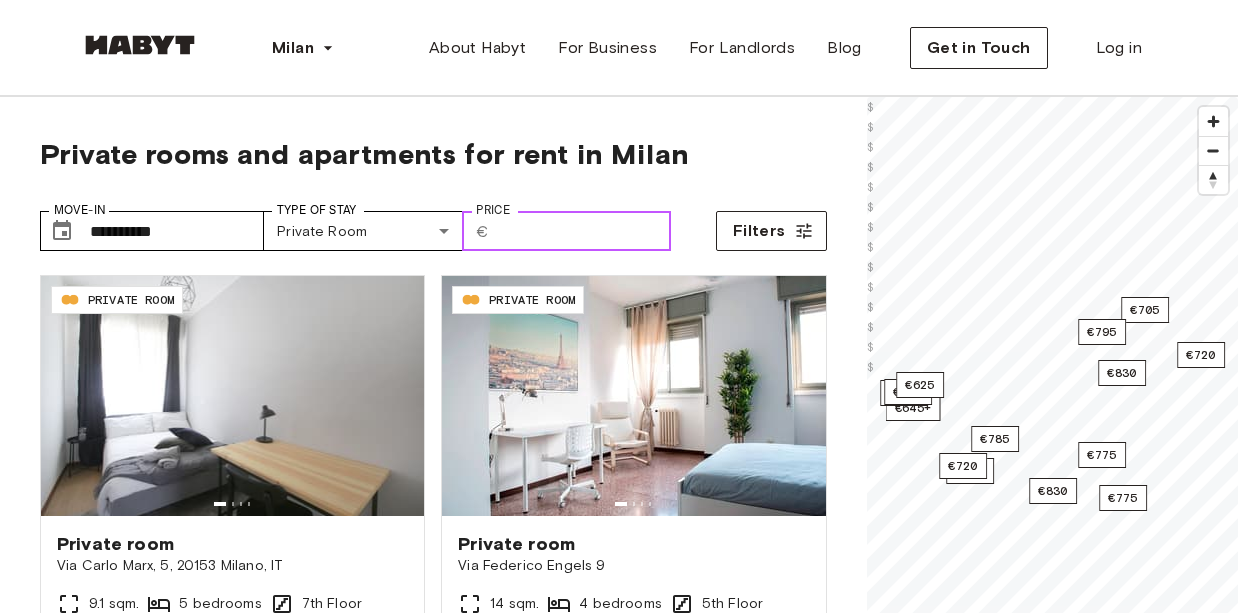 type on "***" 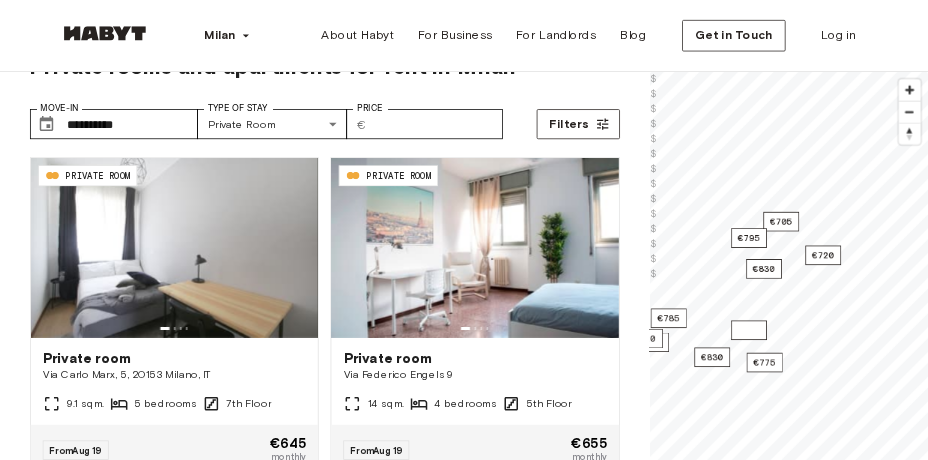 scroll, scrollTop: 0, scrollLeft: 0, axis: both 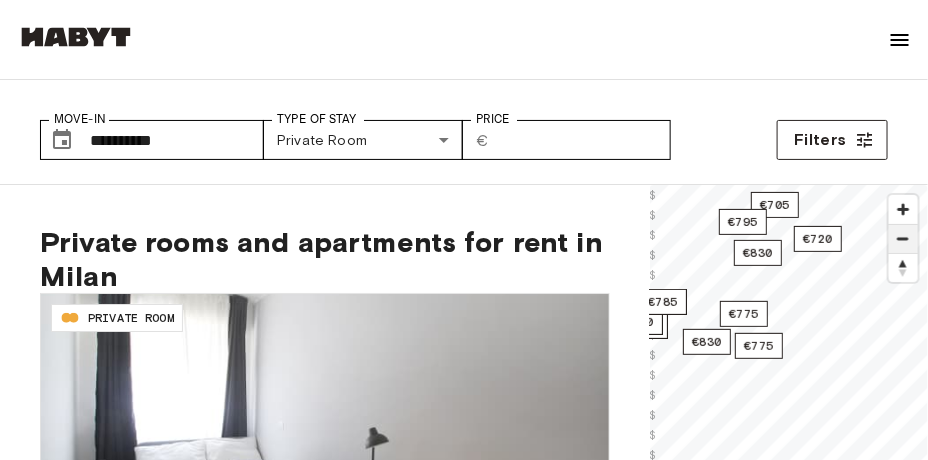 click at bounding box center [903, 239] 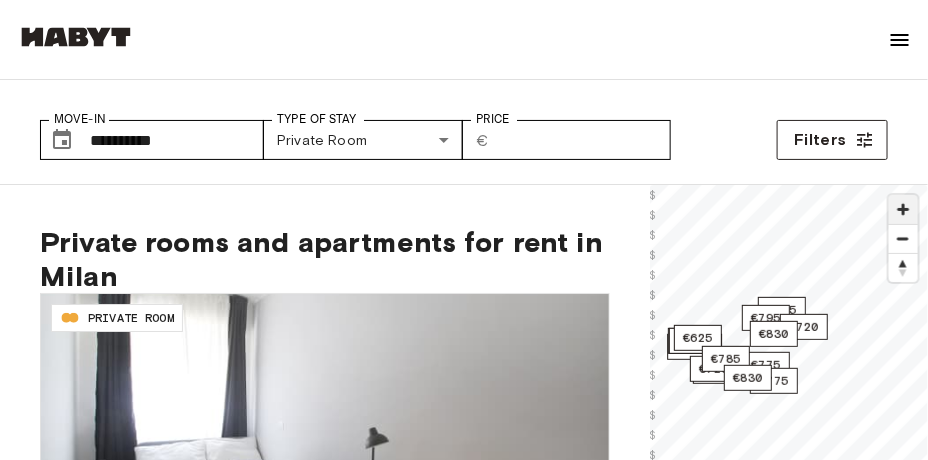 click at bounding box center (903, 209) 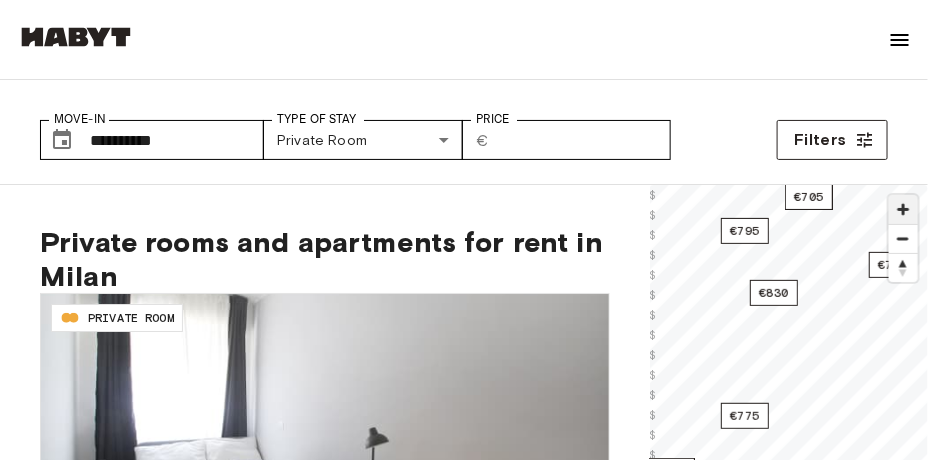 click at bounding box center [903, 209] 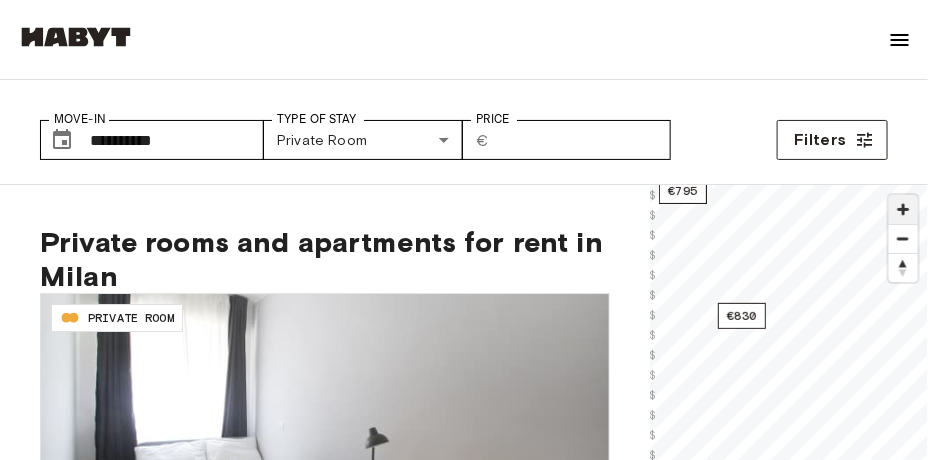 click at bounding box center (903, 209) 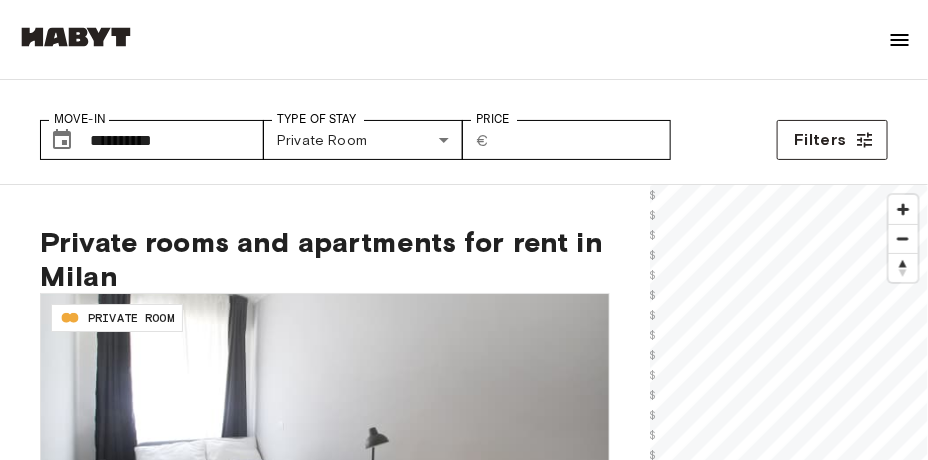 click at bounding box center (918, 230) 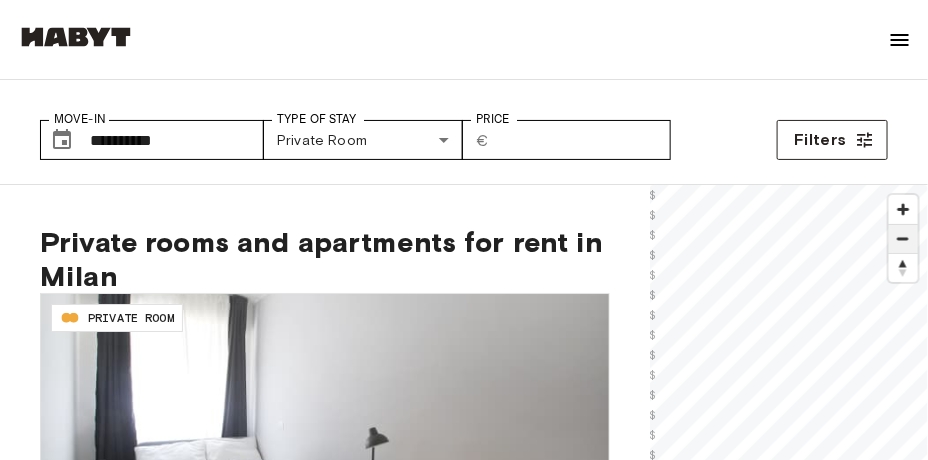 click at bounding box center (903, 239) 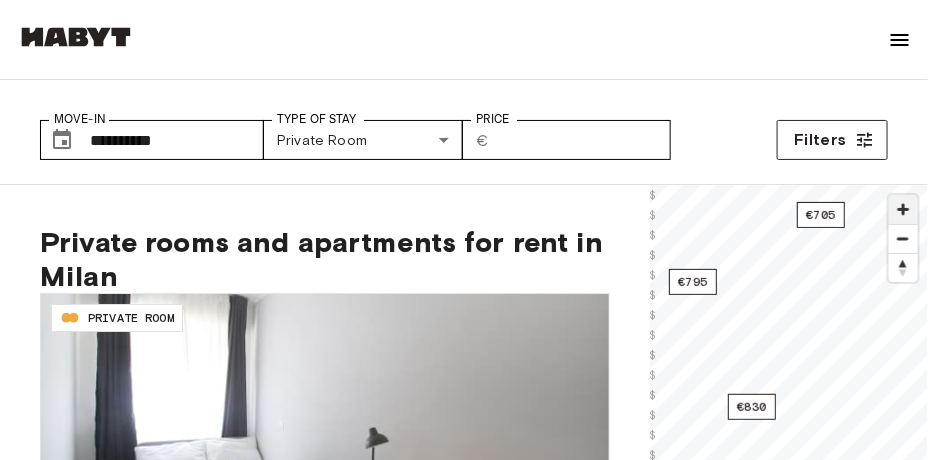 click at bounding box center [903, 209] 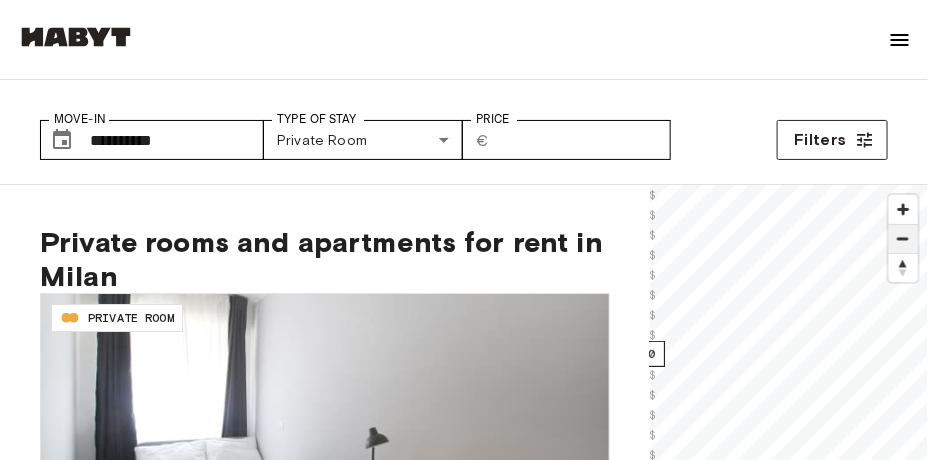 click at bounding box center (903, 239) 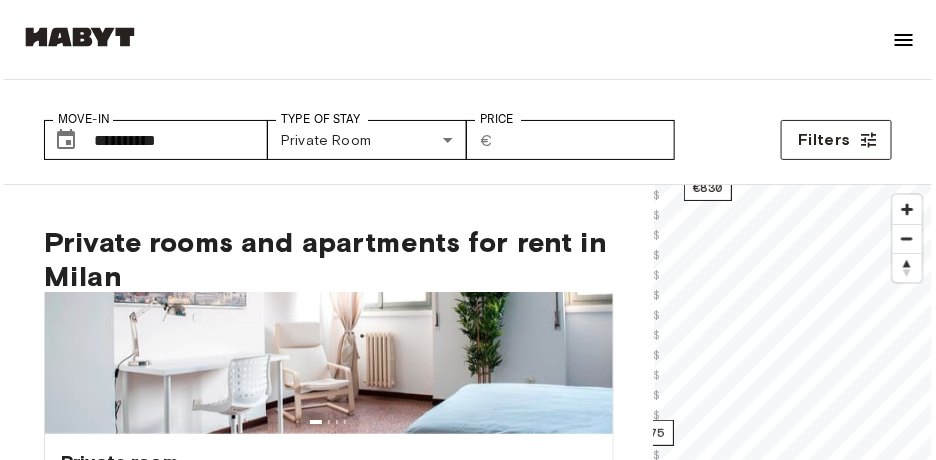 scroll, scrollTop: 750, scrollLeft: 0, axis: vertical 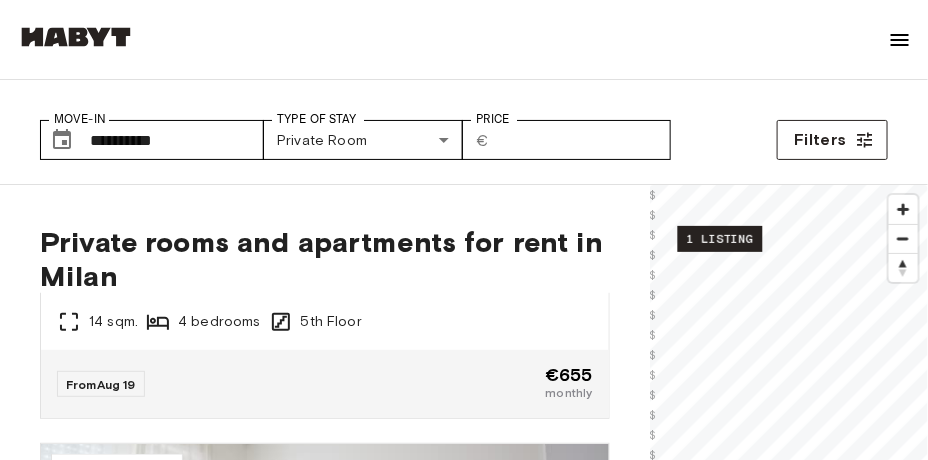 click on "1 listing" at bounding box center (719, 239) 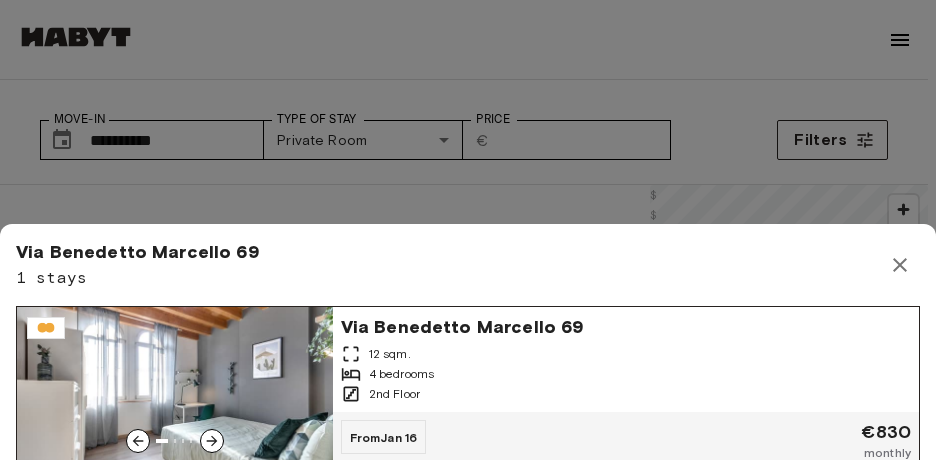 scroll, scrollTop: 25, scrollLeft: 0, axis: vertical 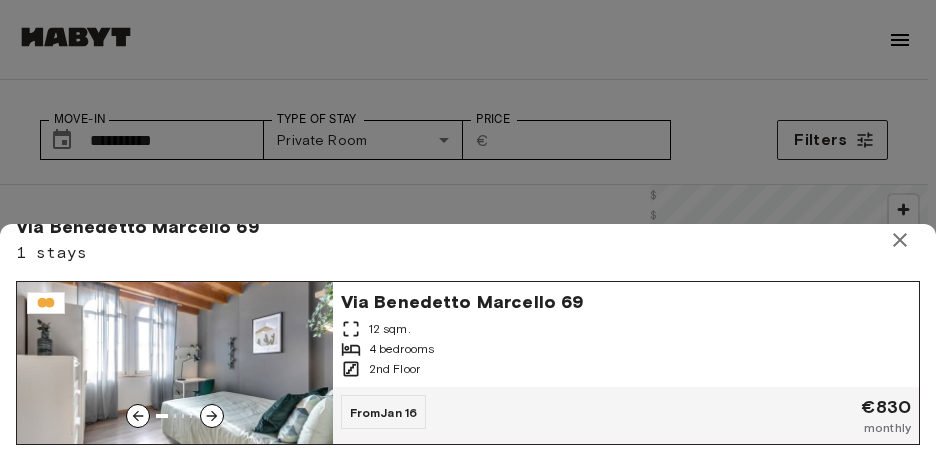 click on "12 sqm." at bounding box center (626, 329) 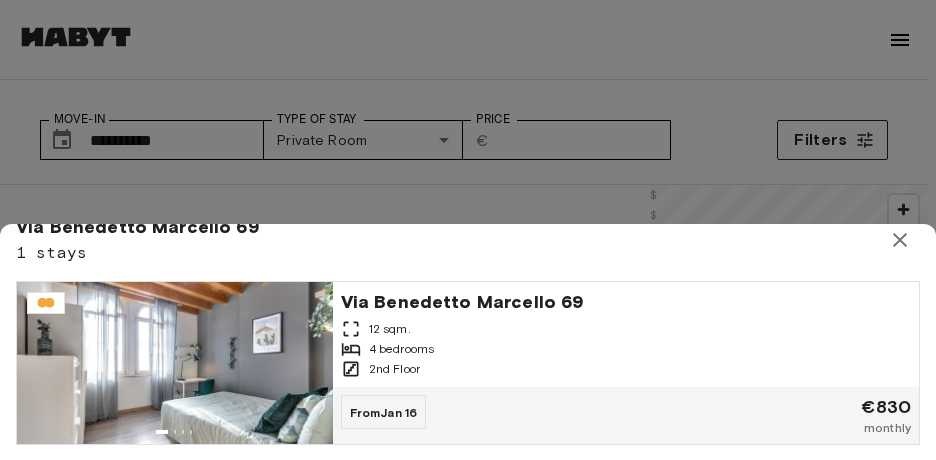 click 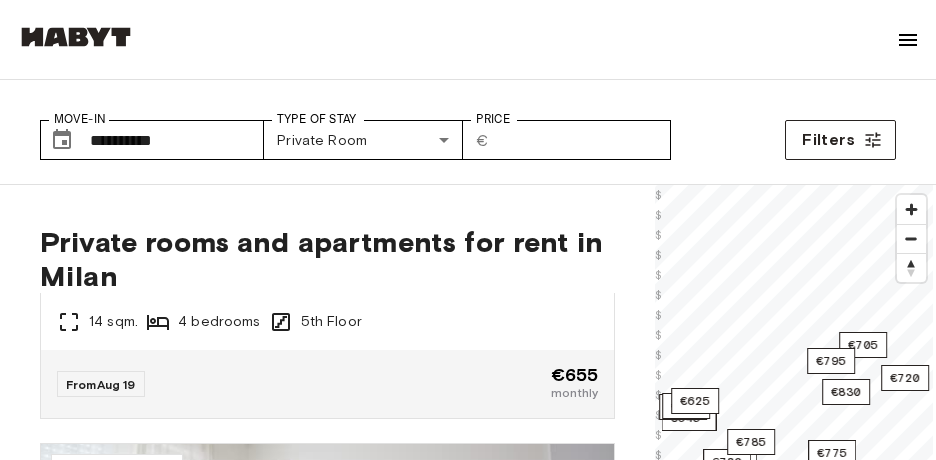scroll, scrollTop: 185, scrollLeft: 0, axis: vertical 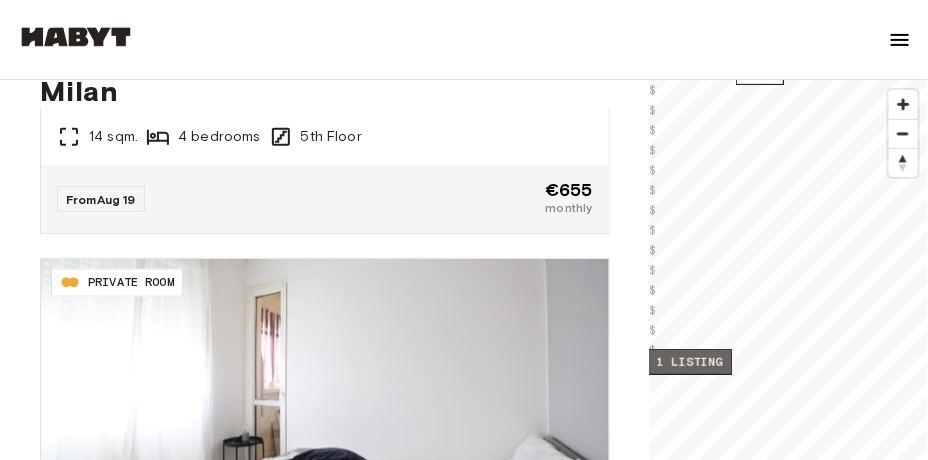 click on "1 listing" at bounding box center [689, 362] 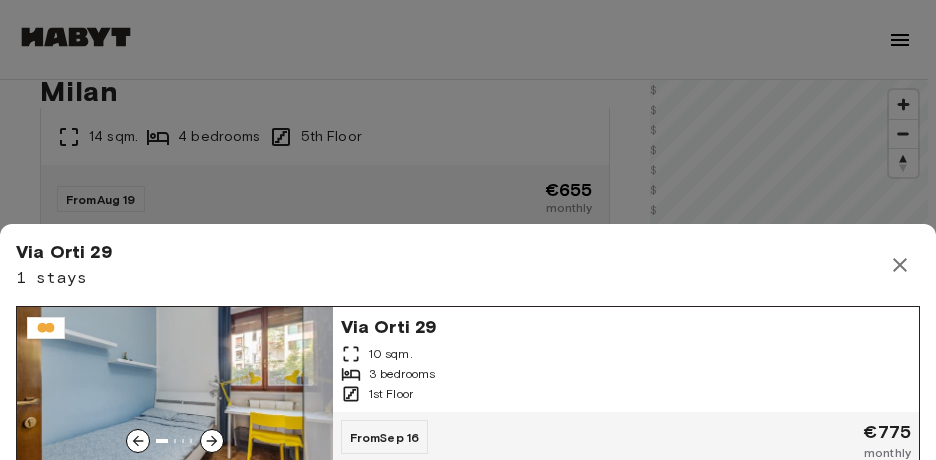 scroll, scrollTop: 25, scrollLeft: 0, axis: vertical 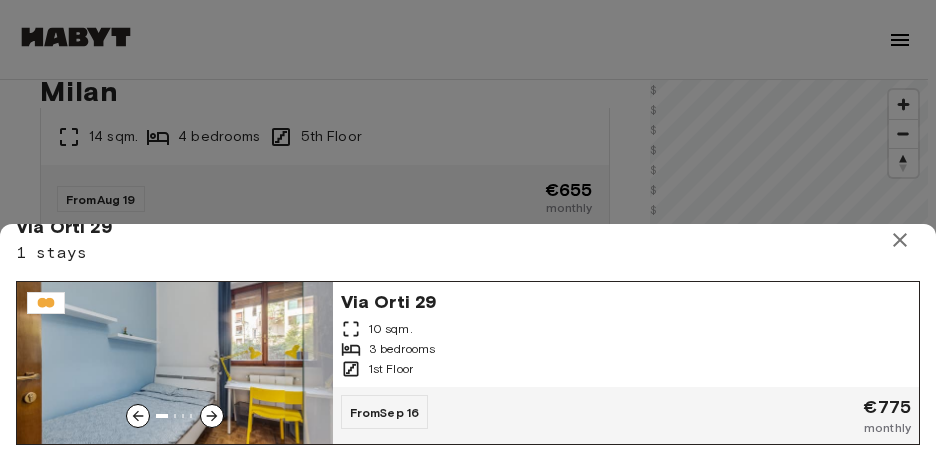 click 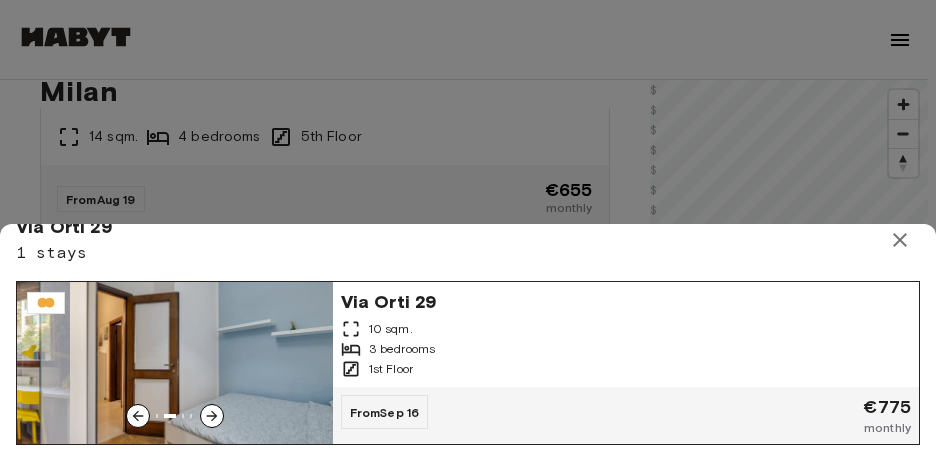 click 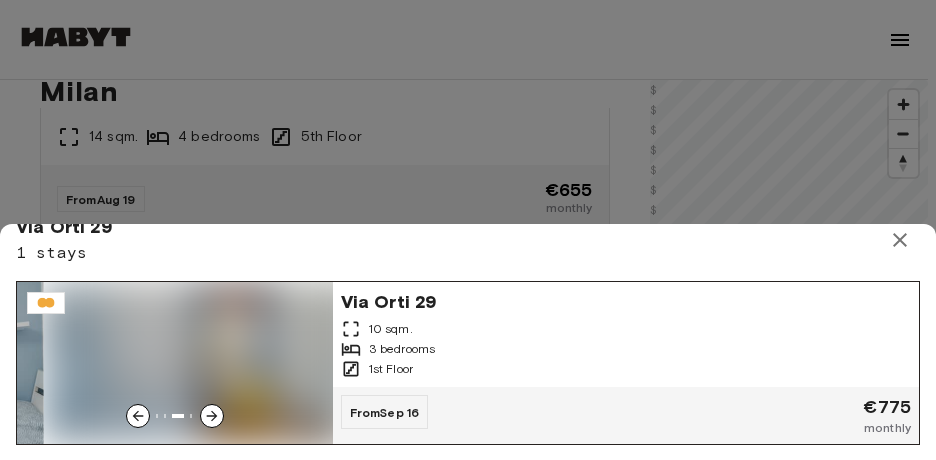 click 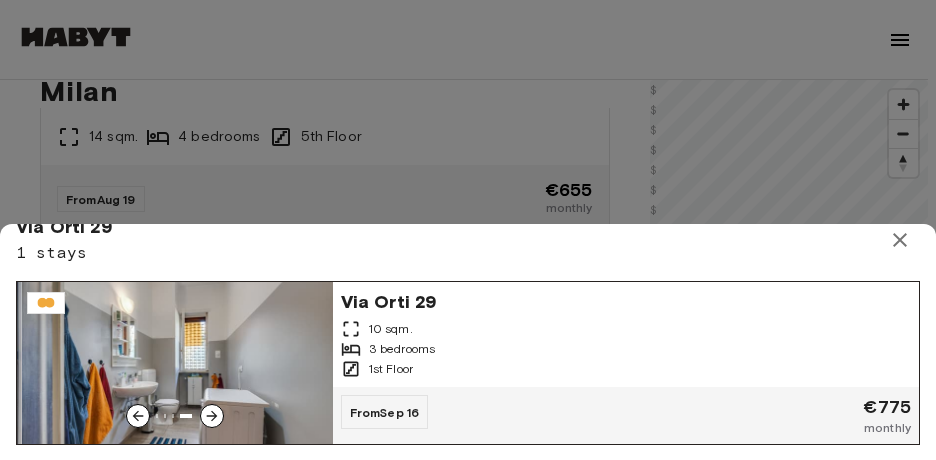 click 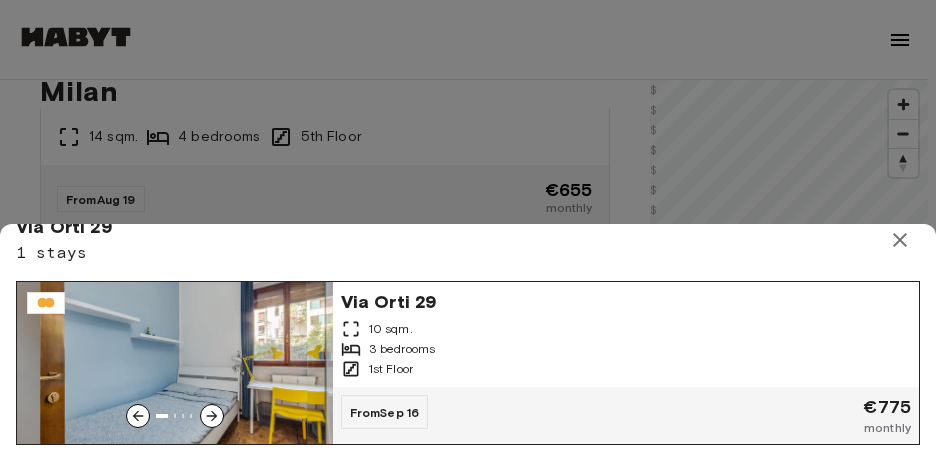 click 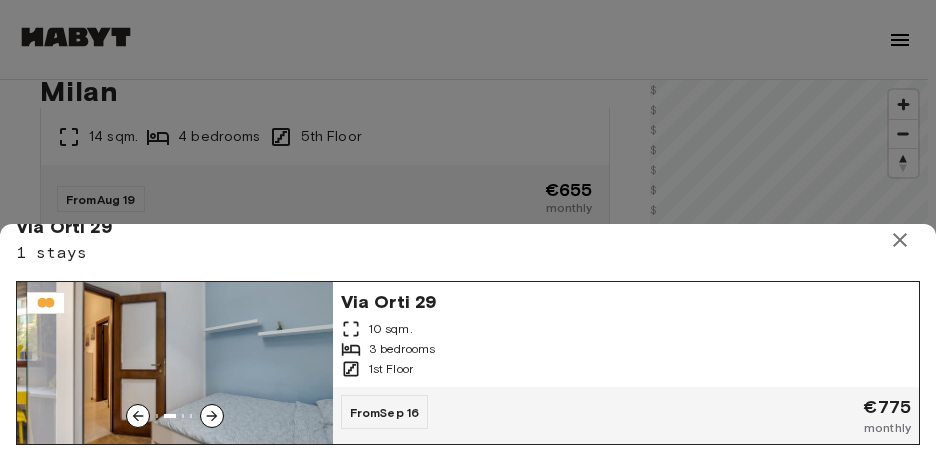 click 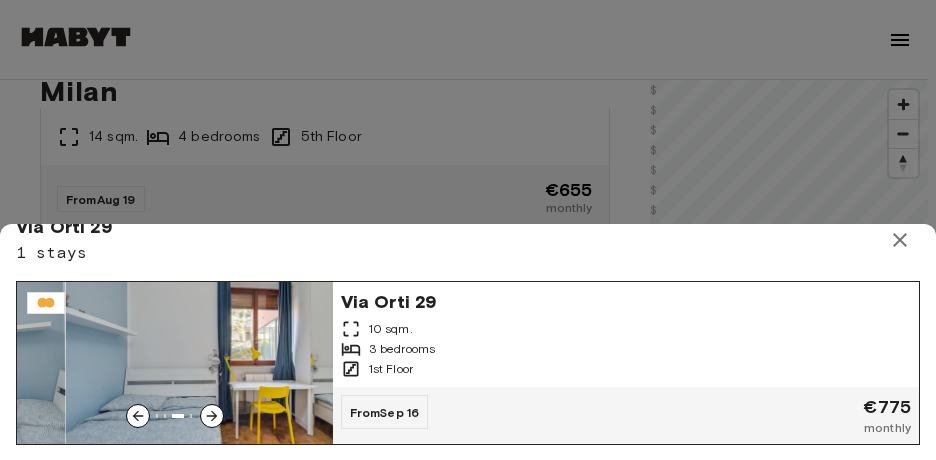 click 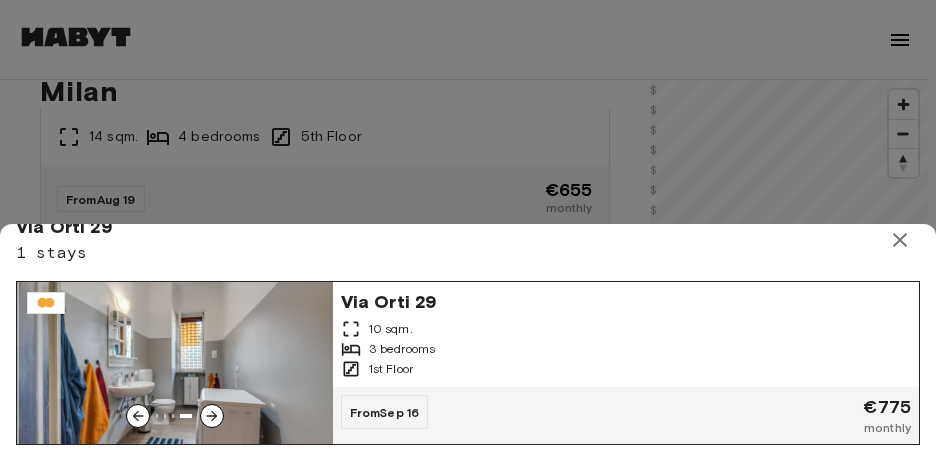 click on "Via Orti 29" at bounding box center (626, 300) 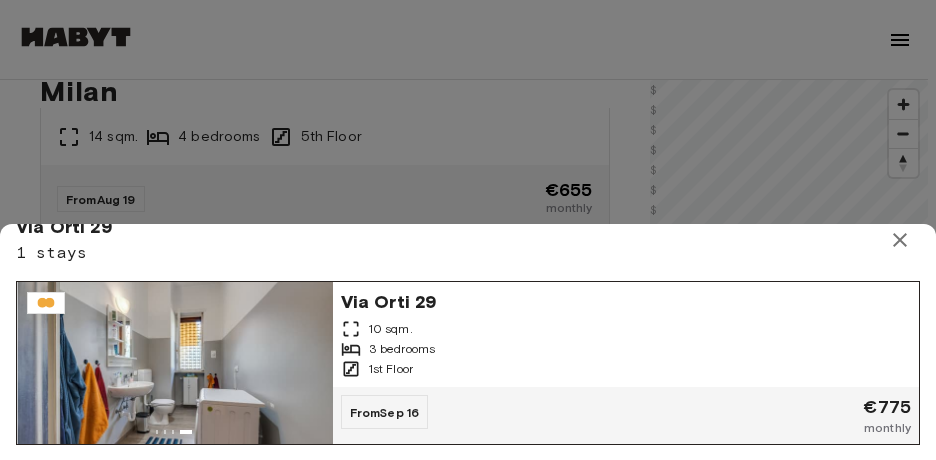 scroll, scrollTop: 750, scrollLeft: 0, axis: vertical 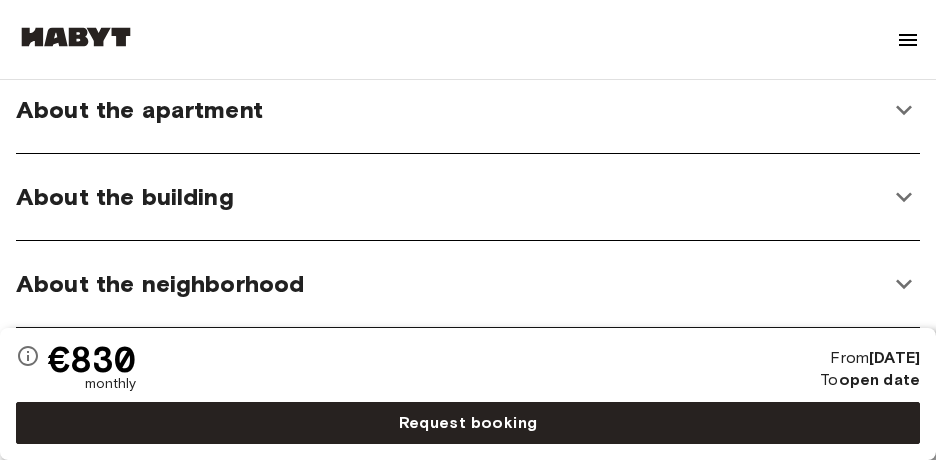 click on "About the apartment" at bounding box center (468, 110) 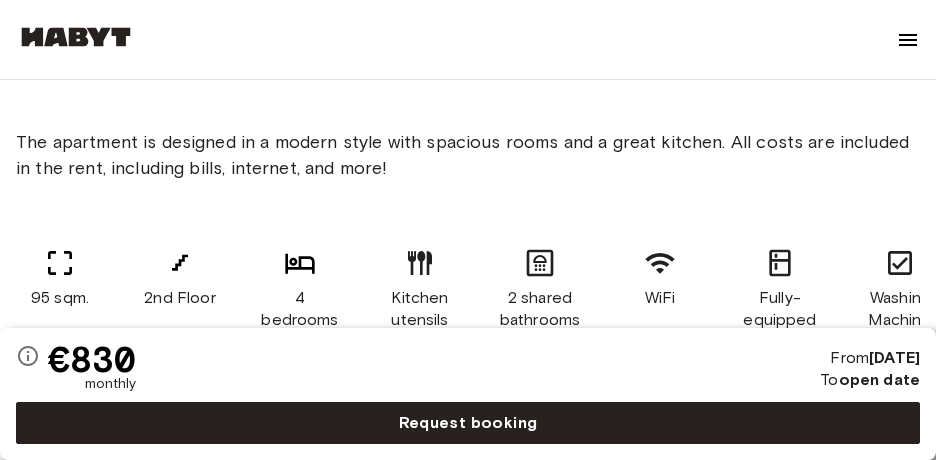 scroll, scrollTop: 950, scrollLeft: 0, axis: vertical 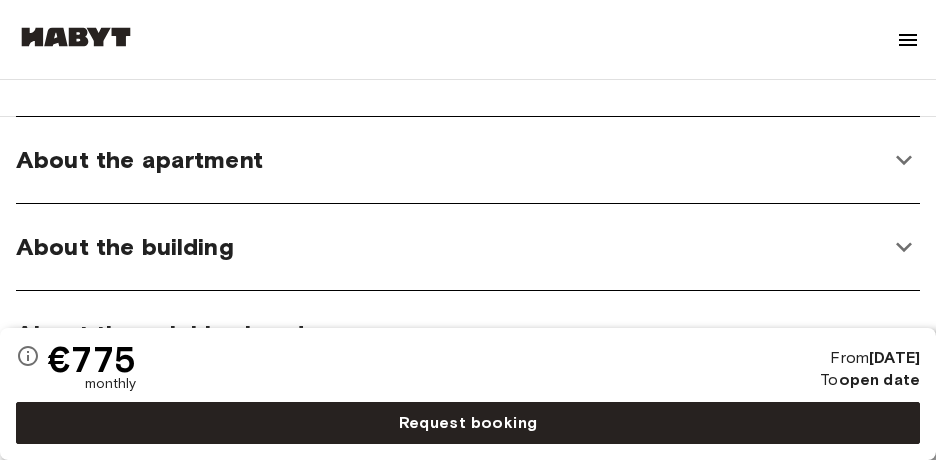 click on "About the apartment" at bounding box center [468, 160] 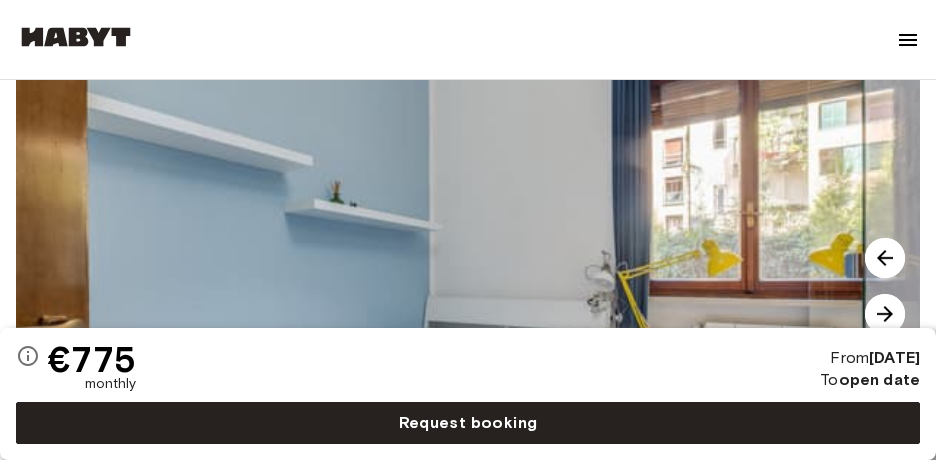 scroll, scrollTop: 450, scrollLeft: 0, axis: vertical 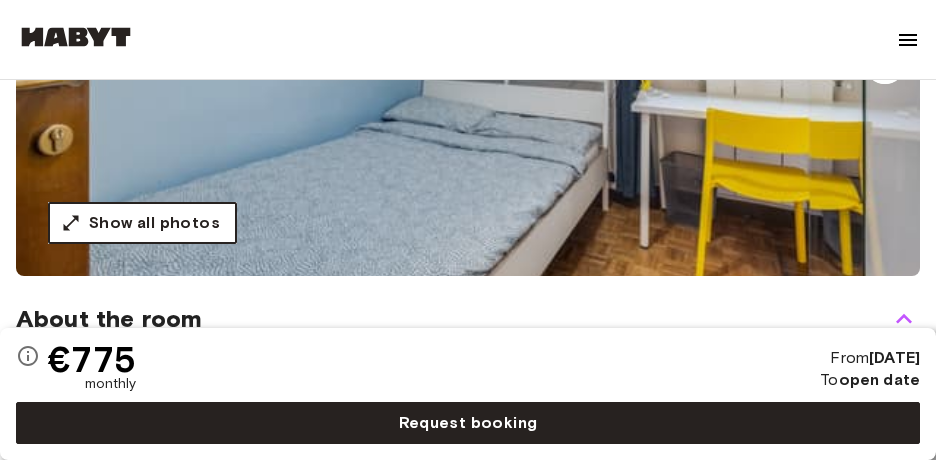click on "Show all photos" at bounding box center [154, 223] 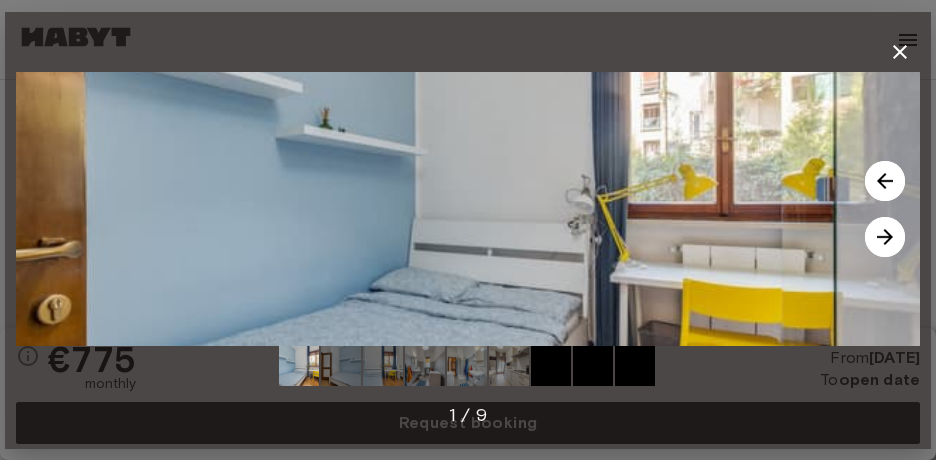 click at bounding box center [885, 237] 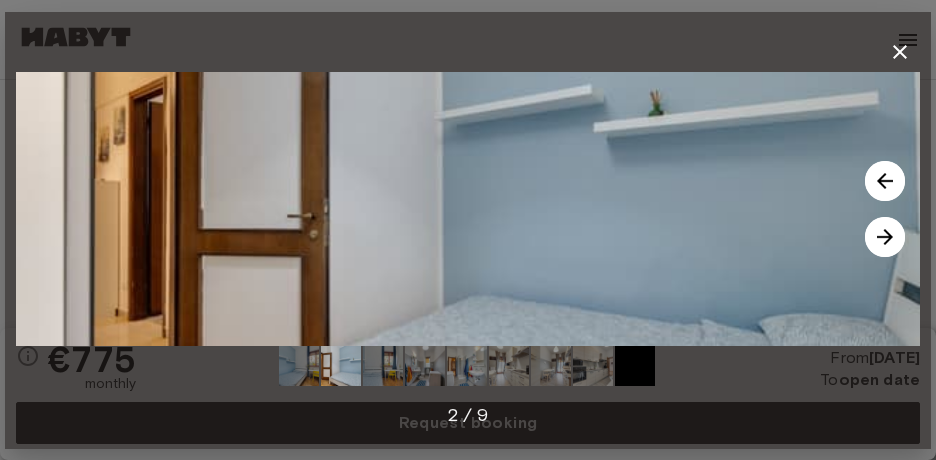 click at bounding box center (885, 237) 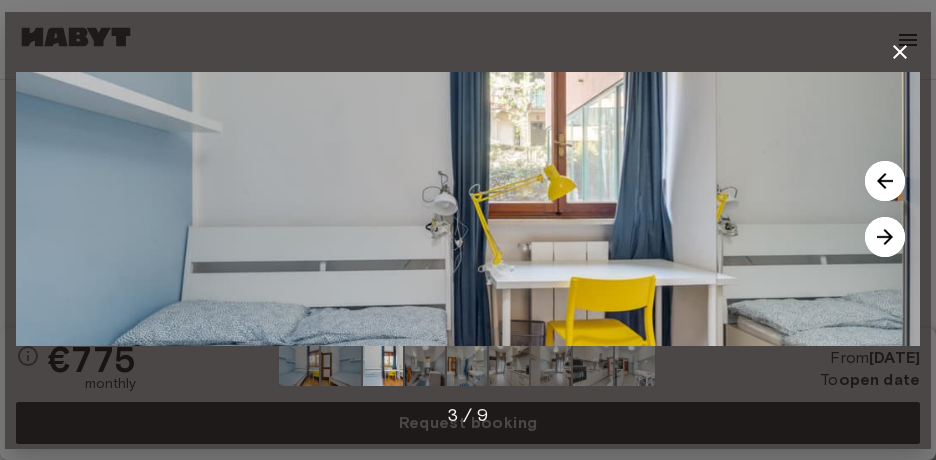 click at bounding box center [885, 237] 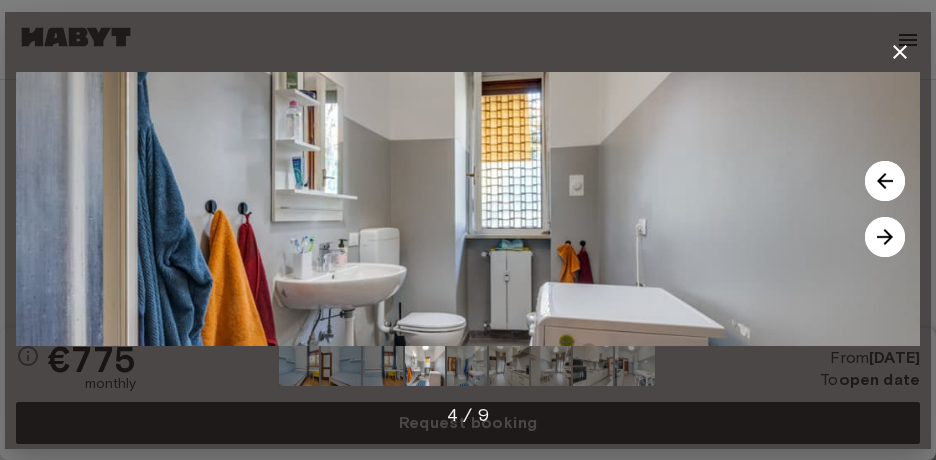 click at bounding box center [885, 237] 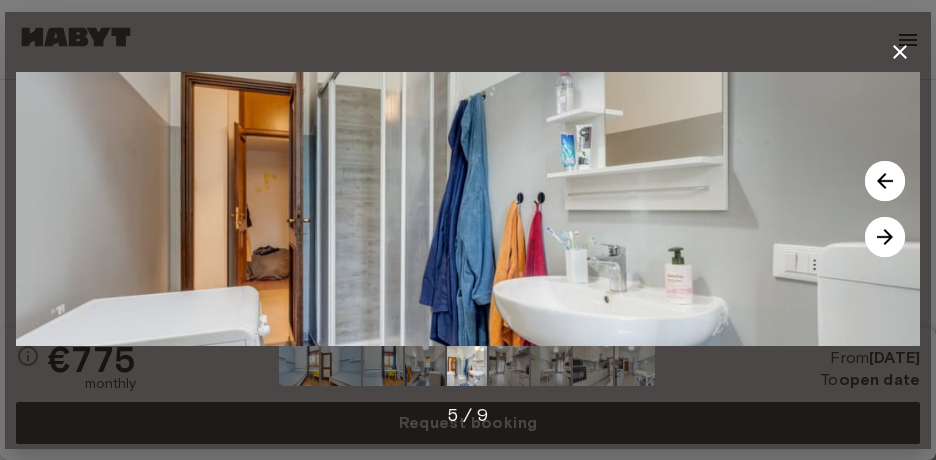 click at bounding box center [885, 237] 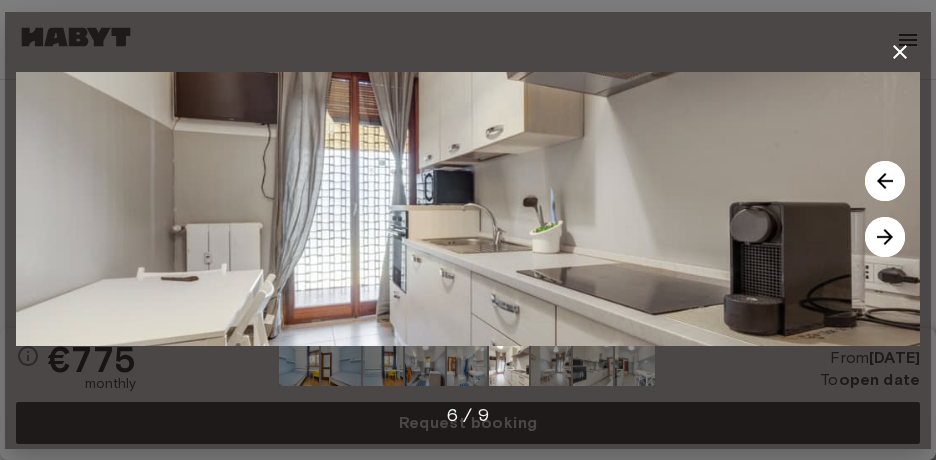 click at bounding box center [885, 237] 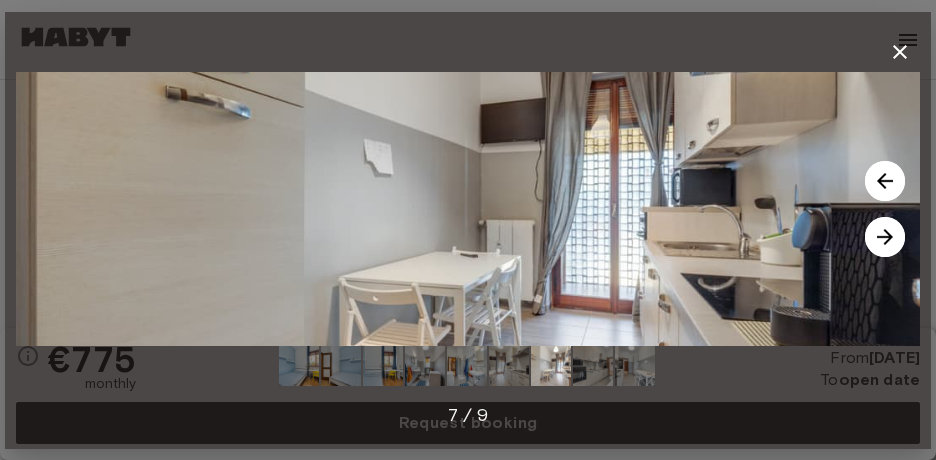 click at bounding box center (885, 237) 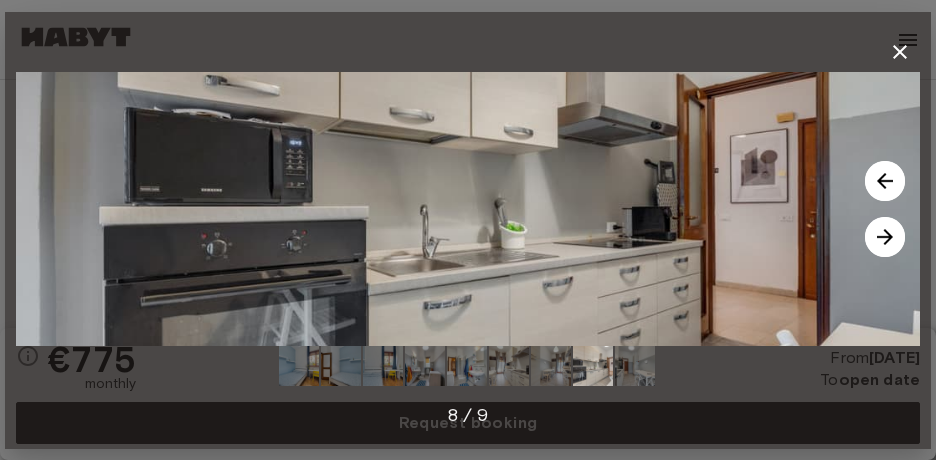 click at bounding box center (885, 237) 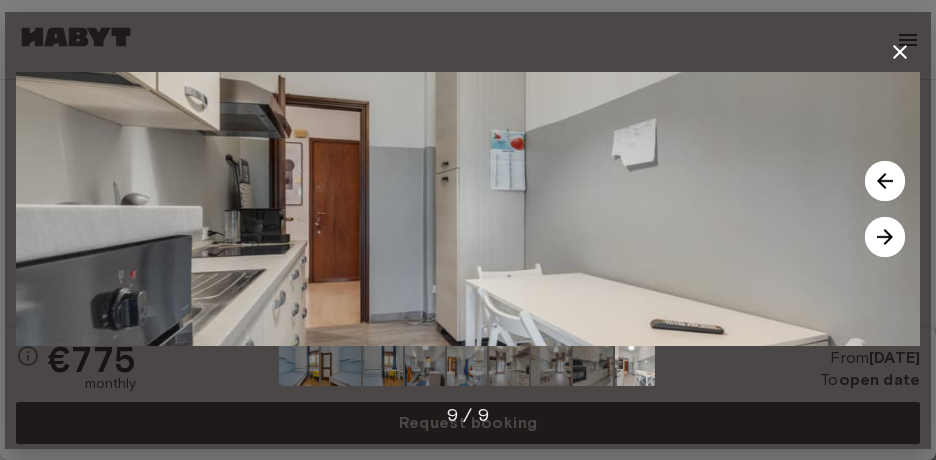 click at bounding box center (885, 237) 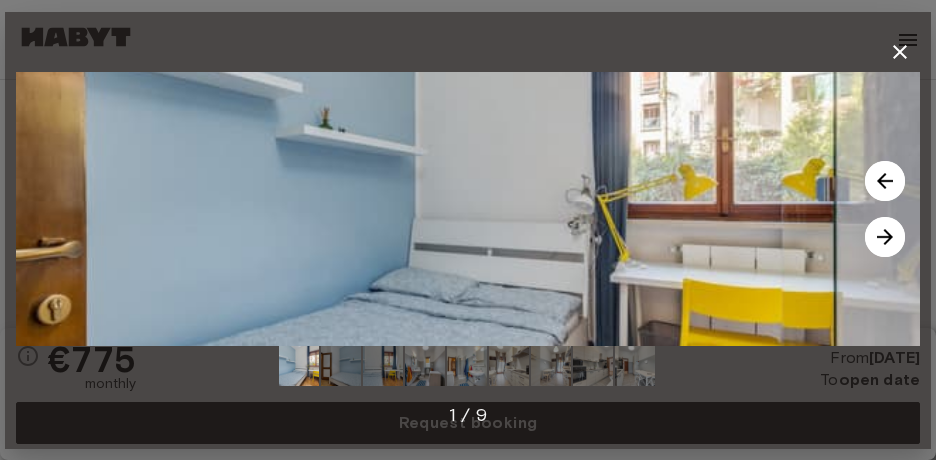 click at bounding box center [885, 237] 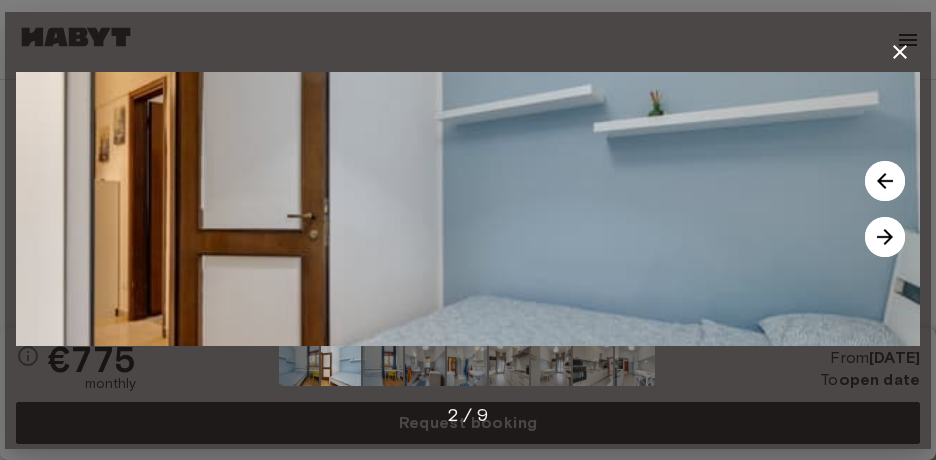 click at bounding box center [885, 237] 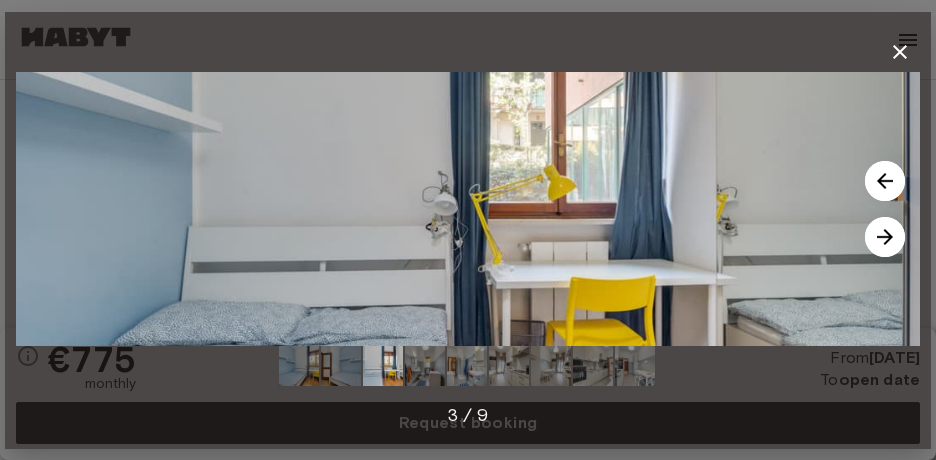 click 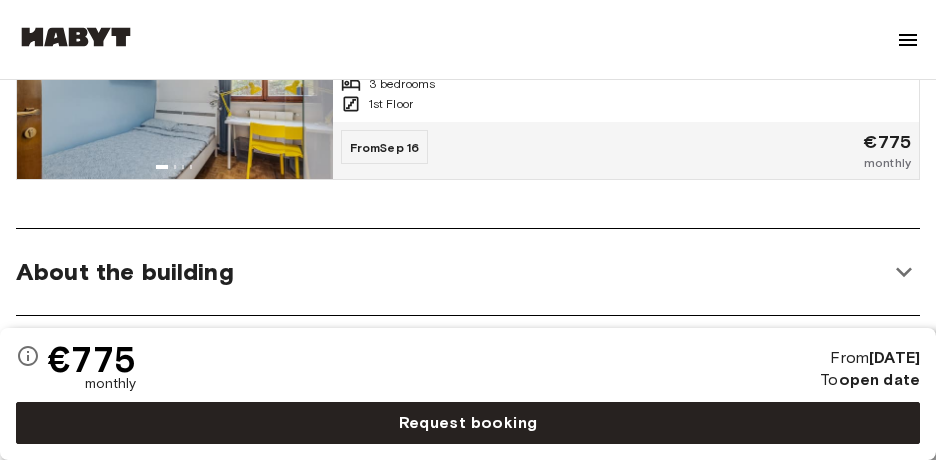 scroll, scrollTop: 2230, scrollLeft: 0, axis: vertical 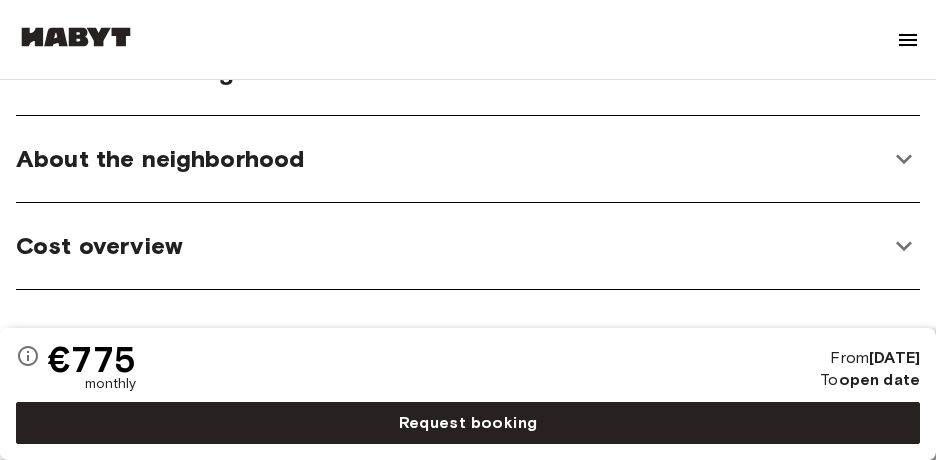 click on "About the neighborhood" at bounding box center [452, 159] 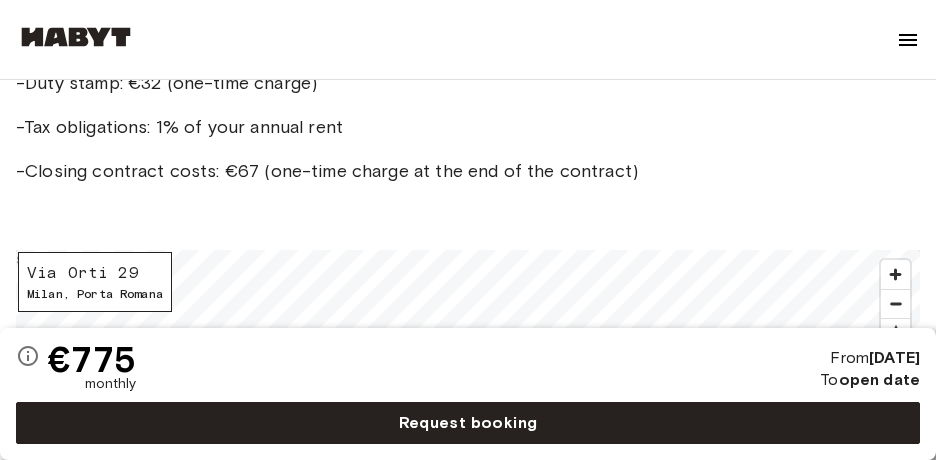 scroll, scrollTop: 2730, scrollLeft: 0, axis: vertical 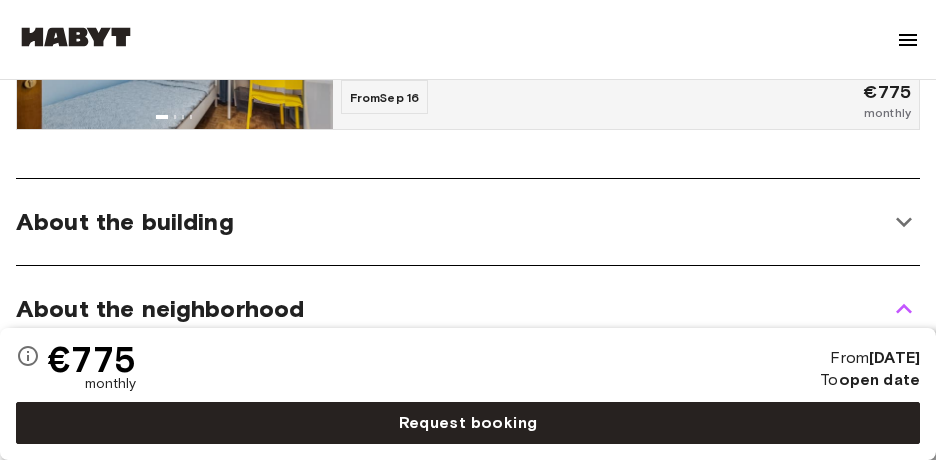 click on "About the building" at bounding box center [468, 222] 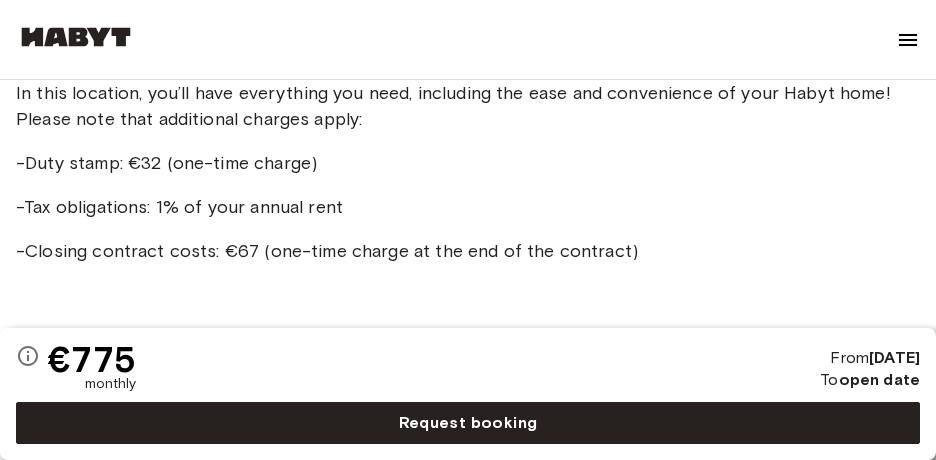 scroll, scrollTop: 3000, scrollLeft: 0, axis: vertical 